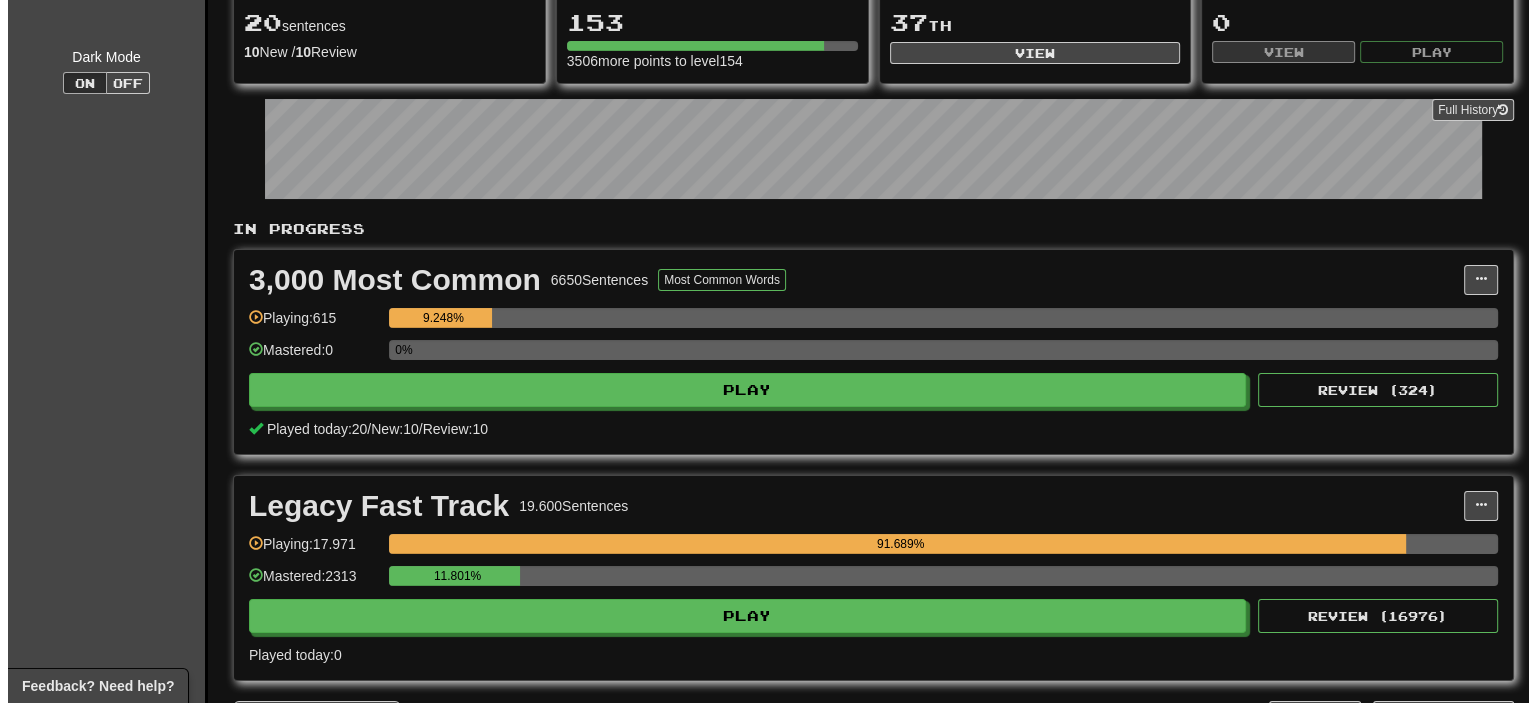 scroll, scrollTop: 300, scrollLeft: 0, axis: vertical 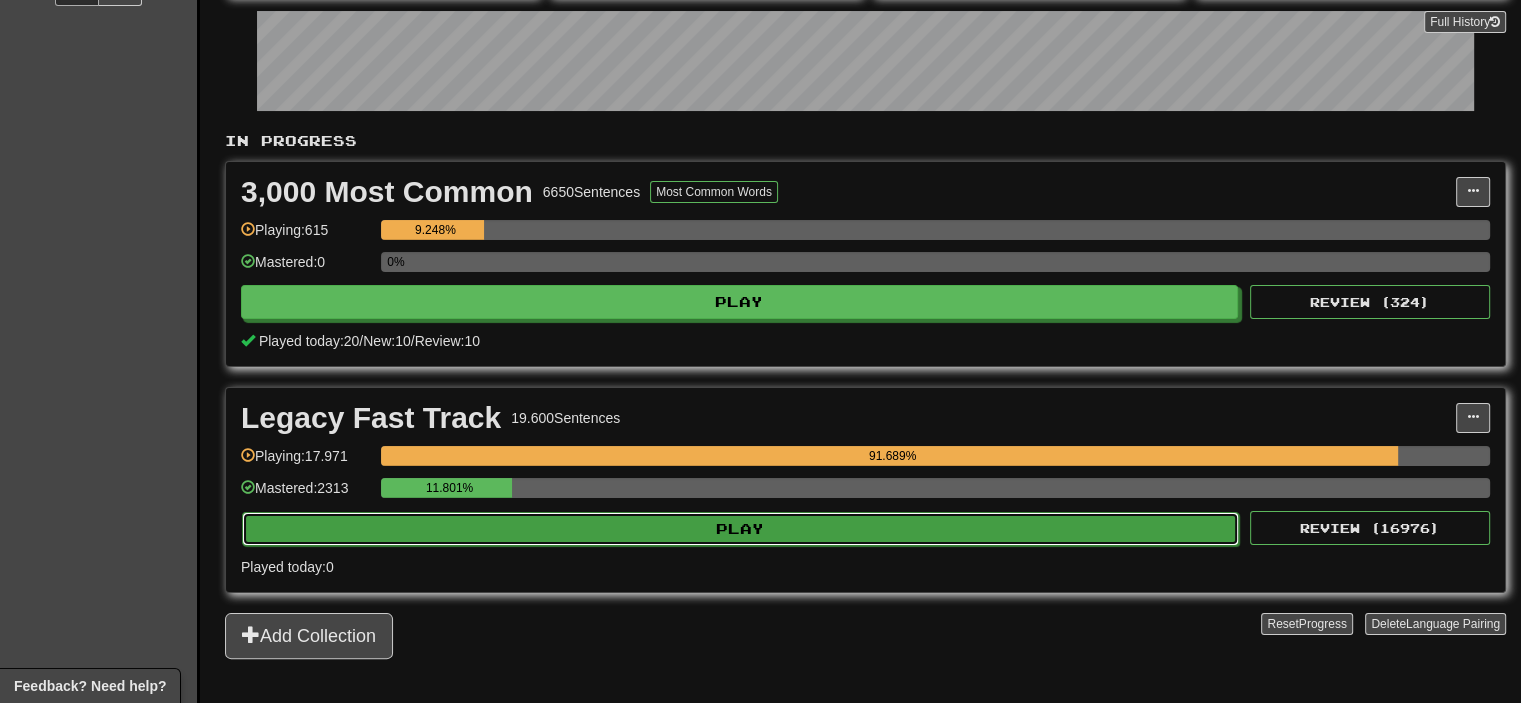 click on "Play" at bounding box center (739, 302) 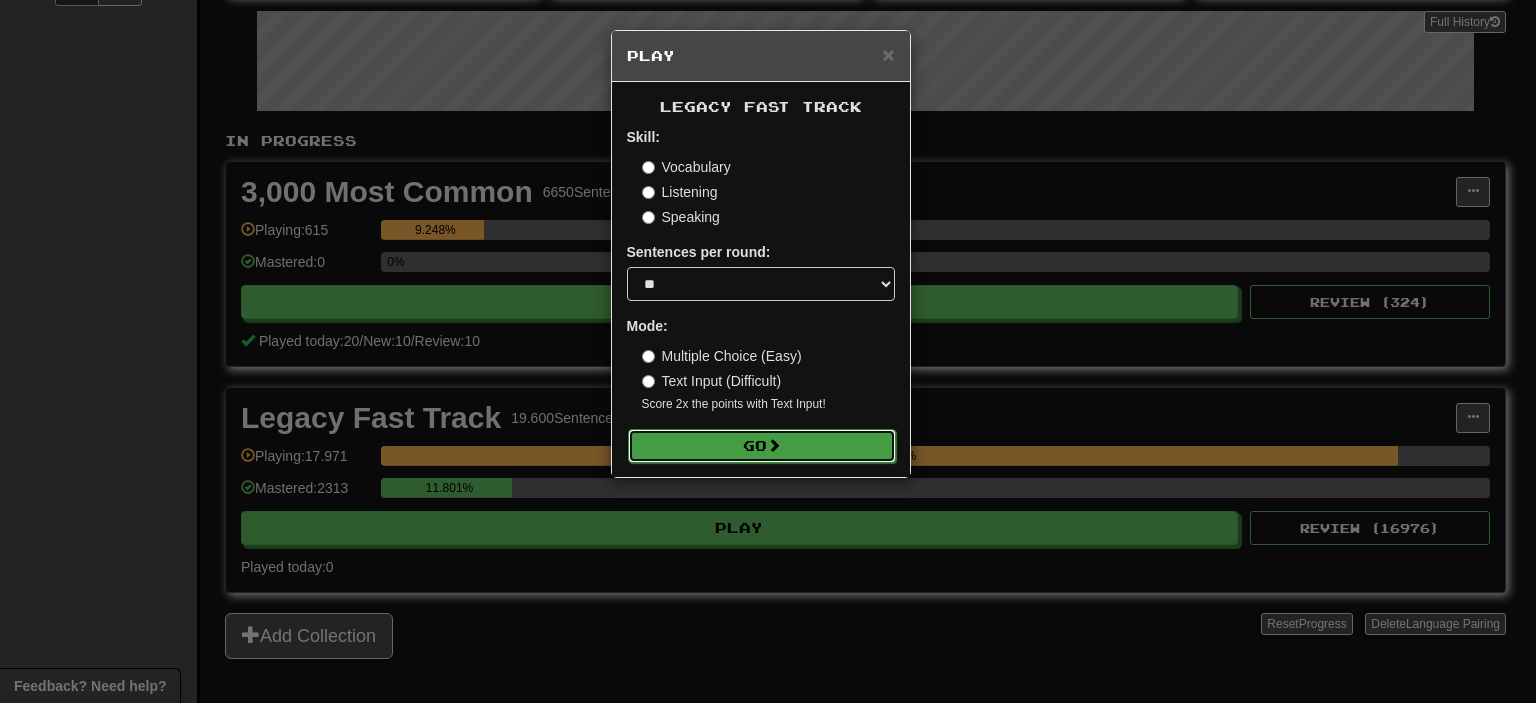 click on "Go" at bounding box center (762, 446) 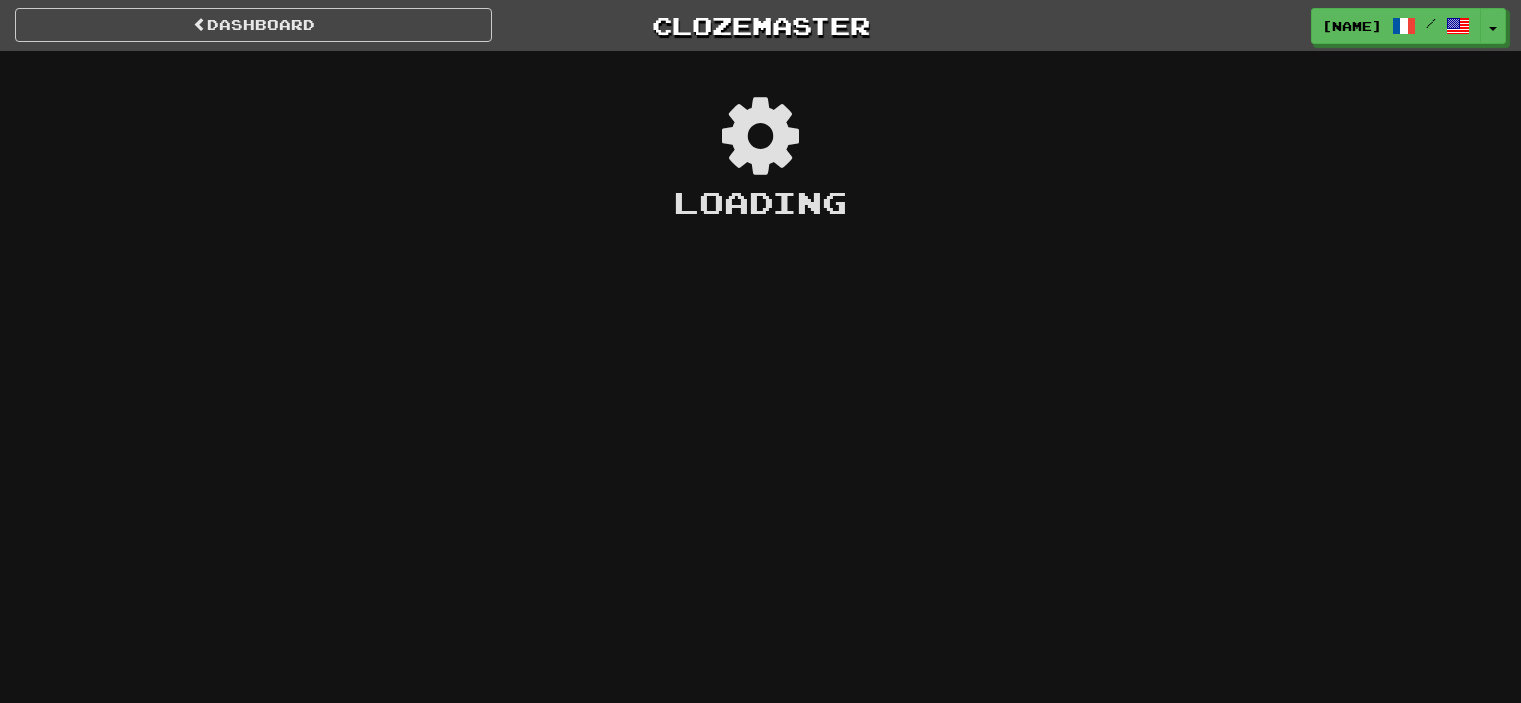 scroll, scrollTop: 0, scrollLeft: 0, axis: both 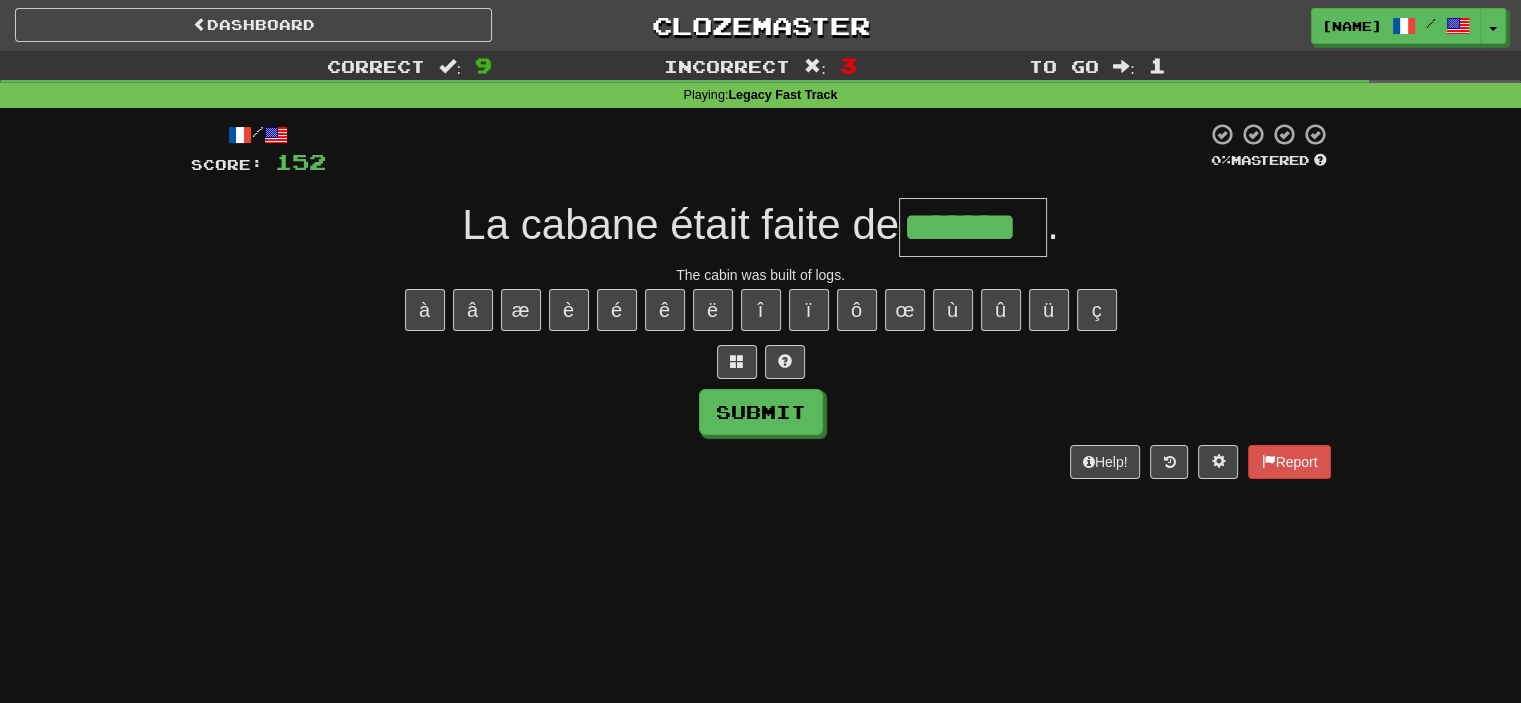 type on "*******" 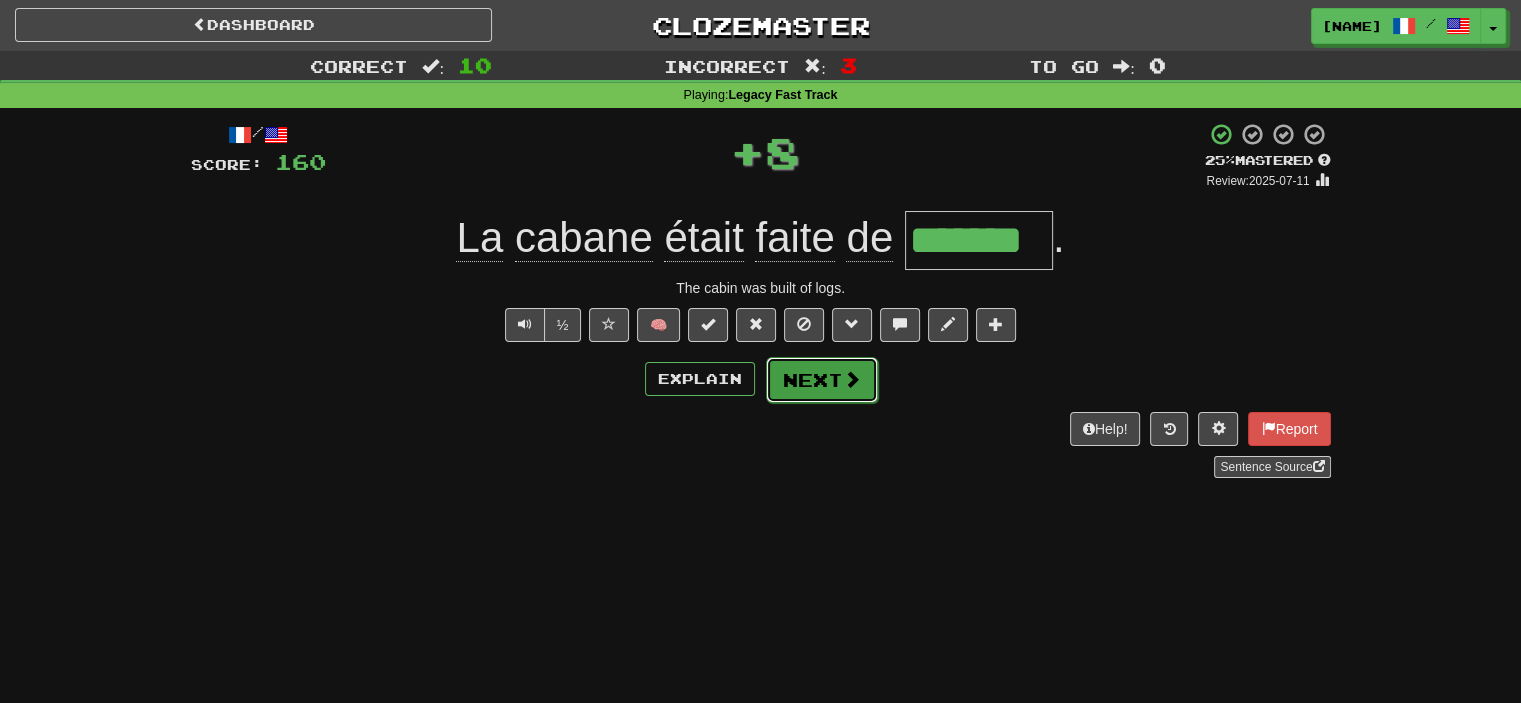 click on "Next" at bounding box center [822, 380] 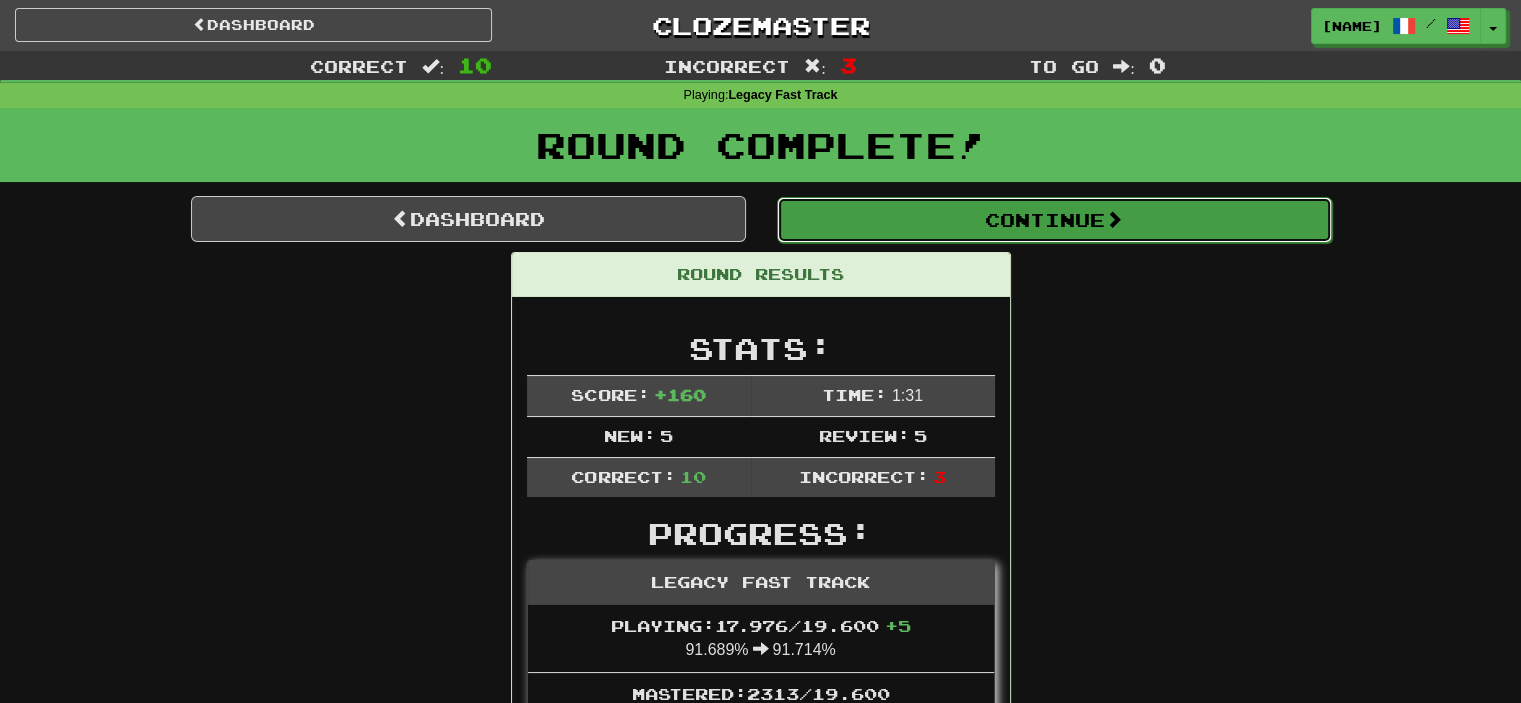 click on "Continue" at bounding box center (1054, 220) 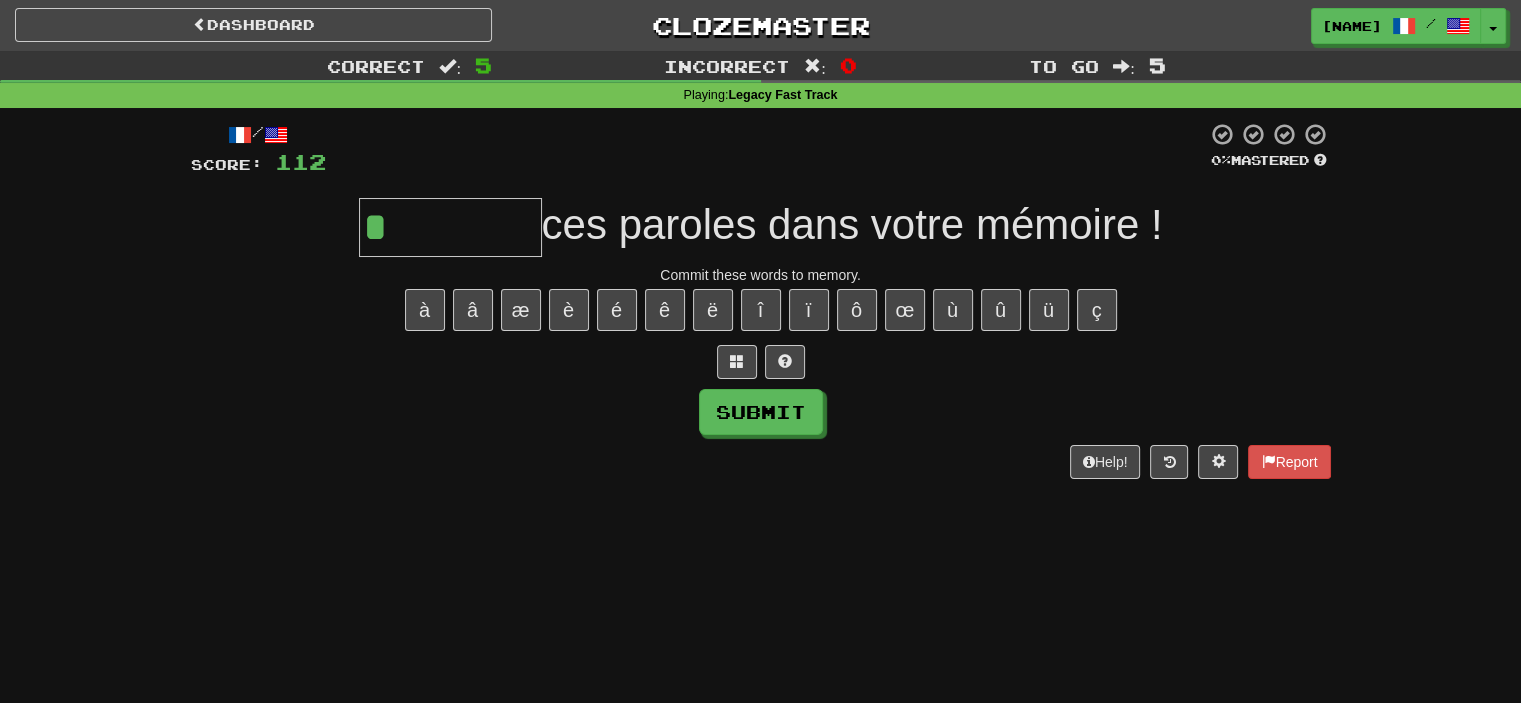 paste on "*" 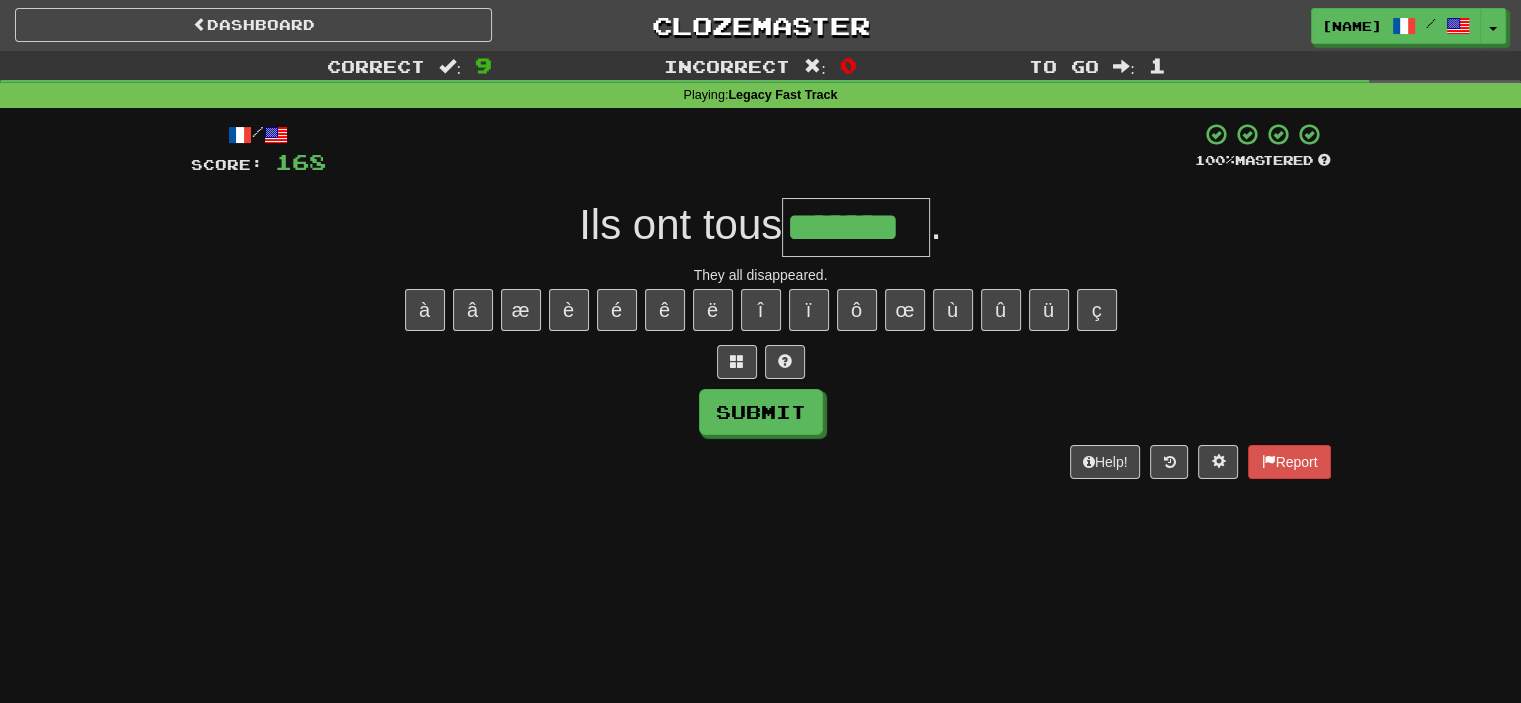type on "*******" 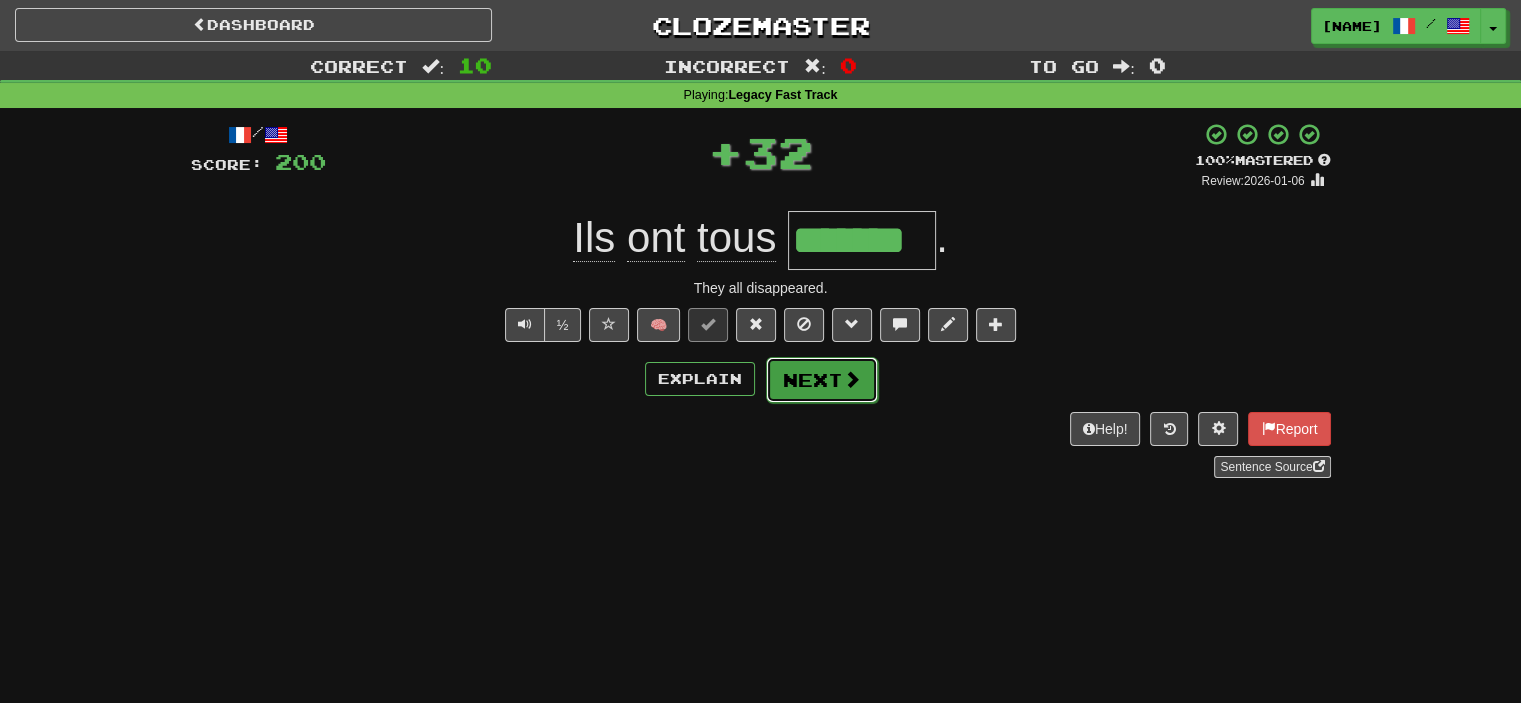 click on "Next" at bounding box center [822, 380] 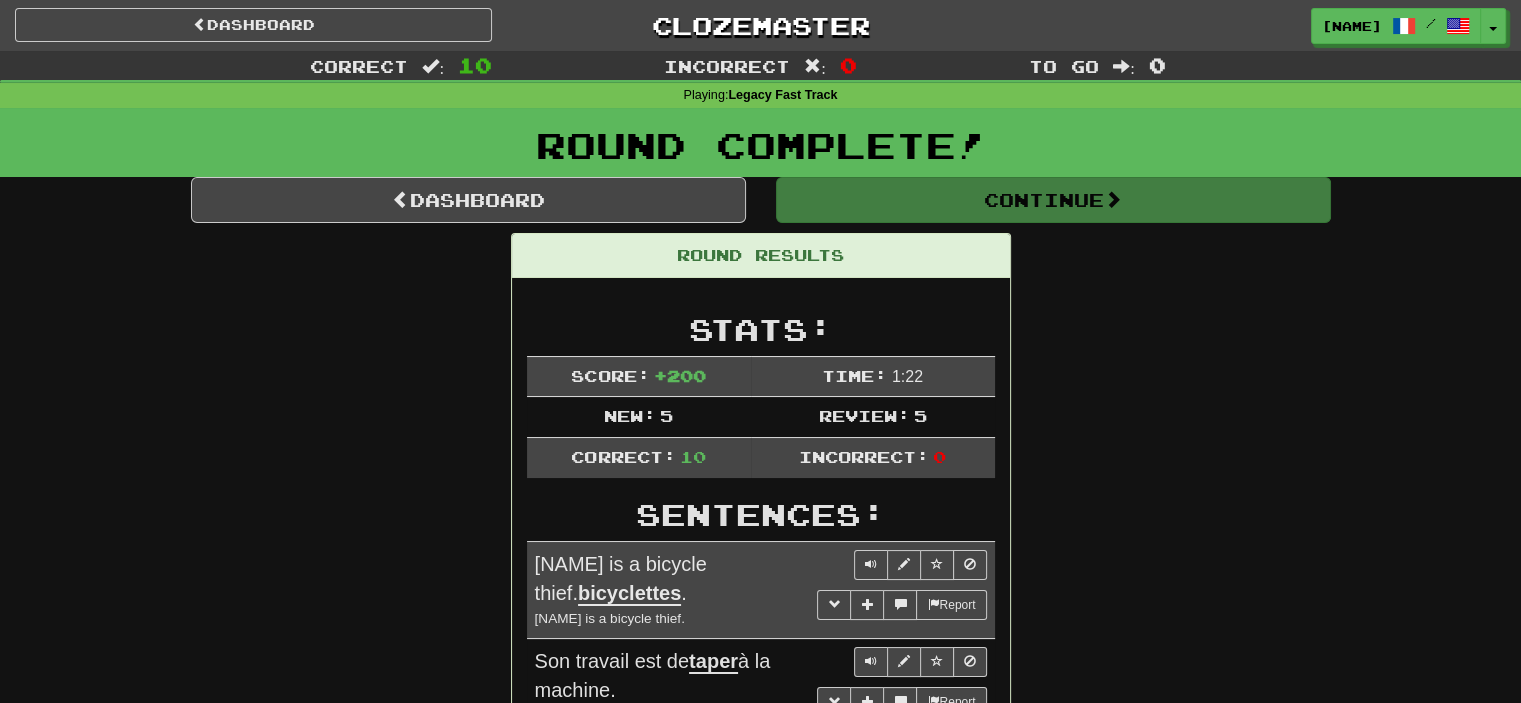 drag, startPoint x: 450, startPoint y: 315, endPoint x: 443, endPoint y: 307, distance: 10.630146 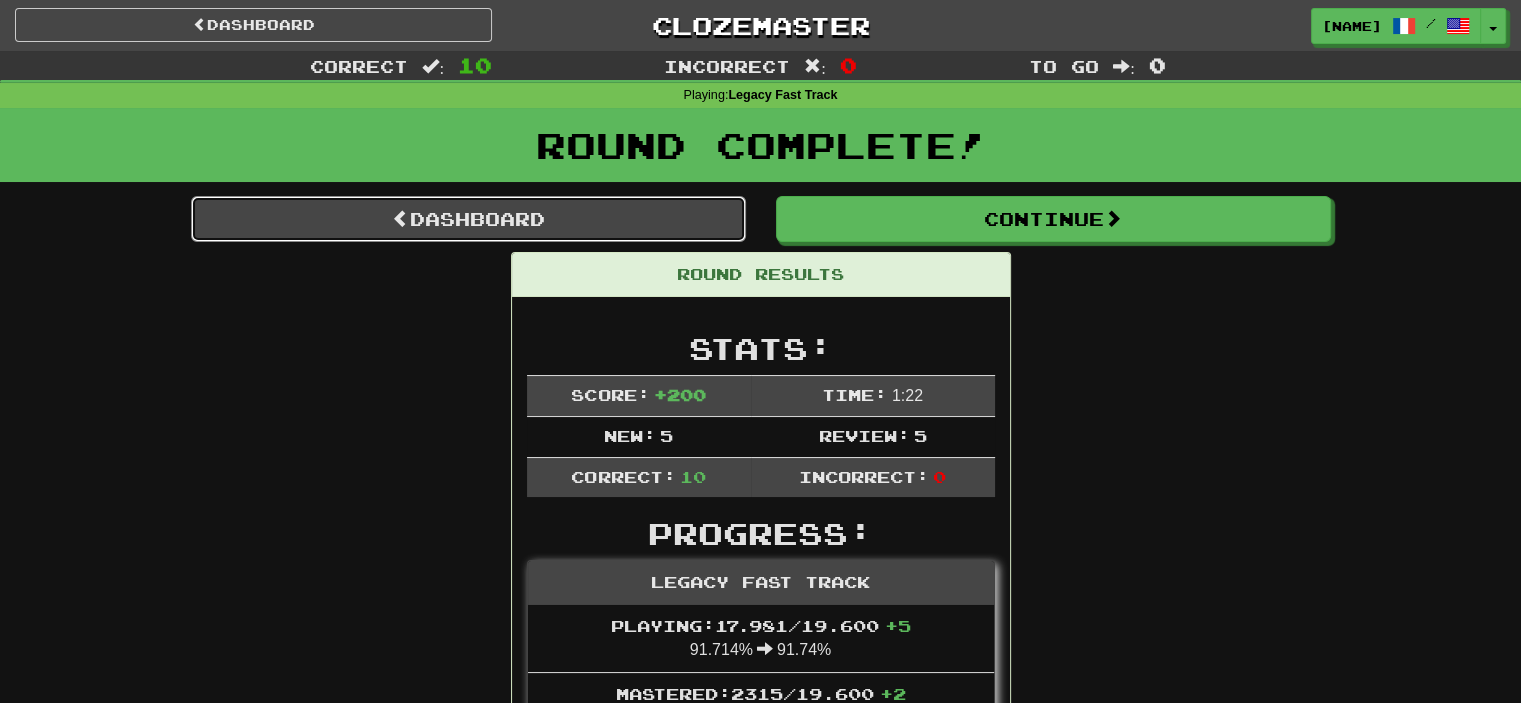 drag, startPoint x: 388, startPoint y: 238, endPoint x: 410, endPoint y: 289, distance: 55.542778 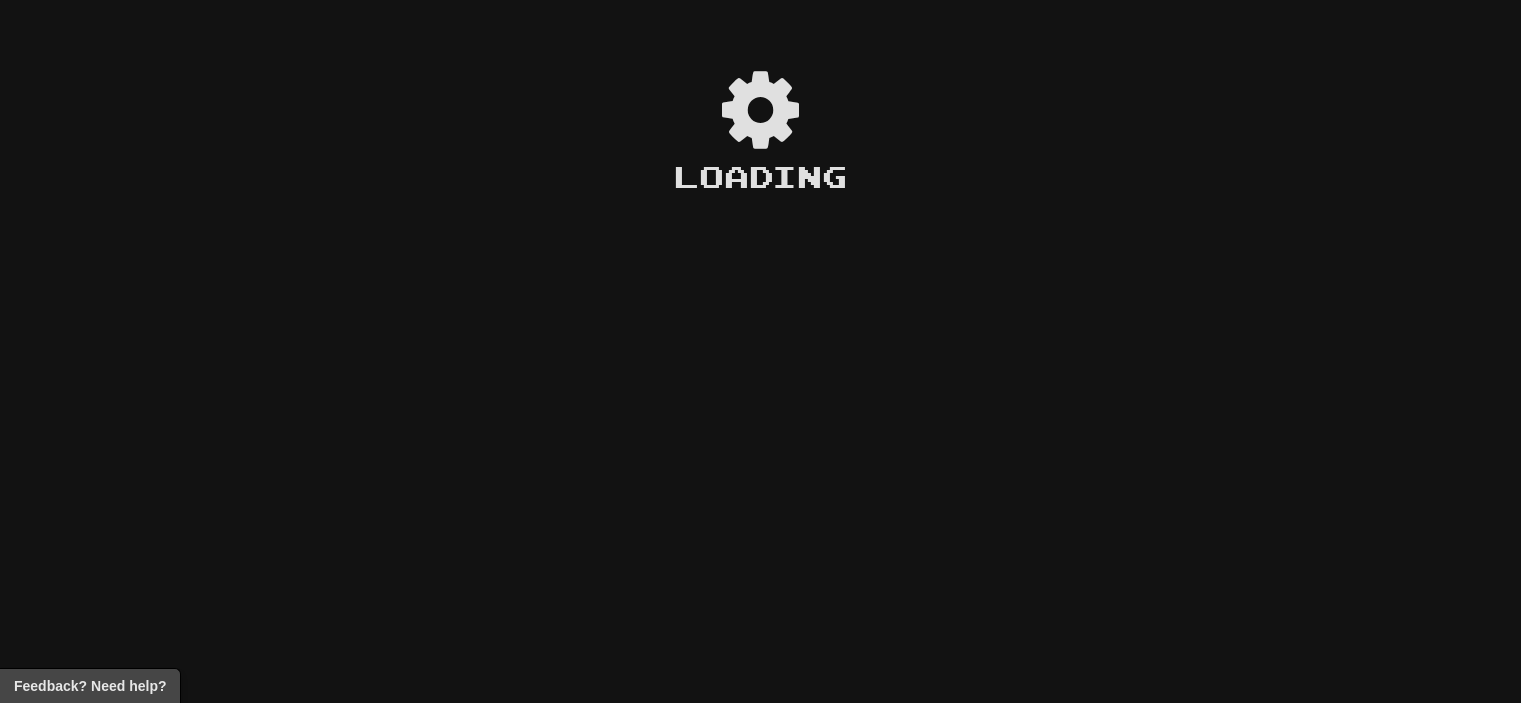 scroll, scrollTop: 0, scrollLeft: 0, axis: both 